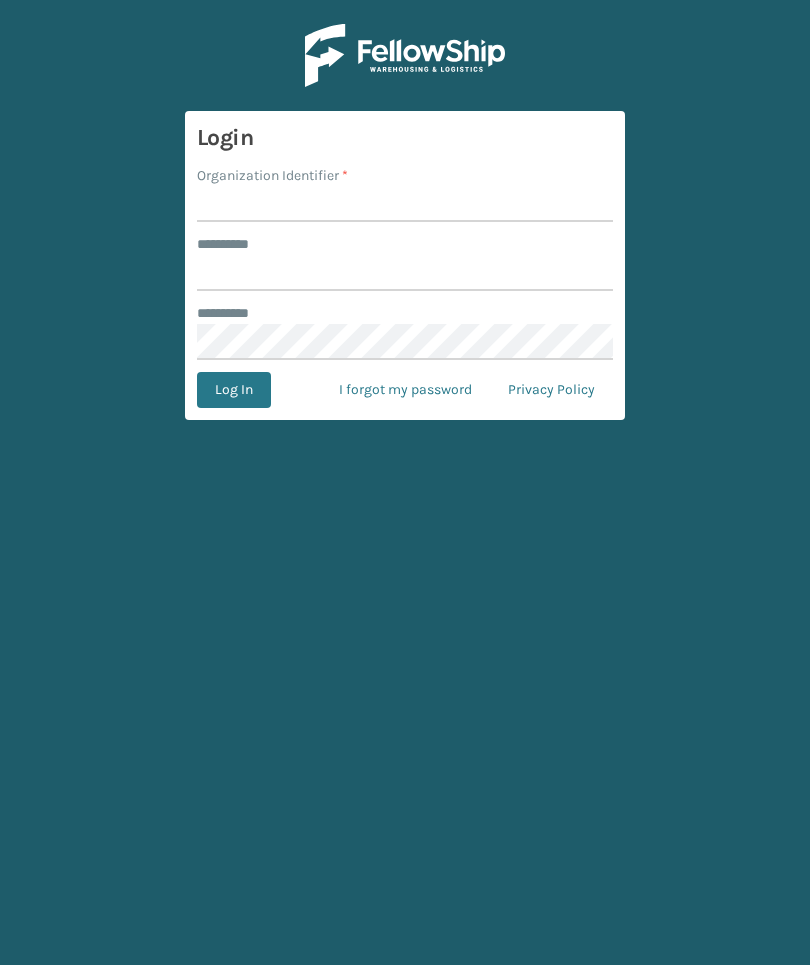 scroll, scrollTop: 0, scrollLeft: 0, axis: both 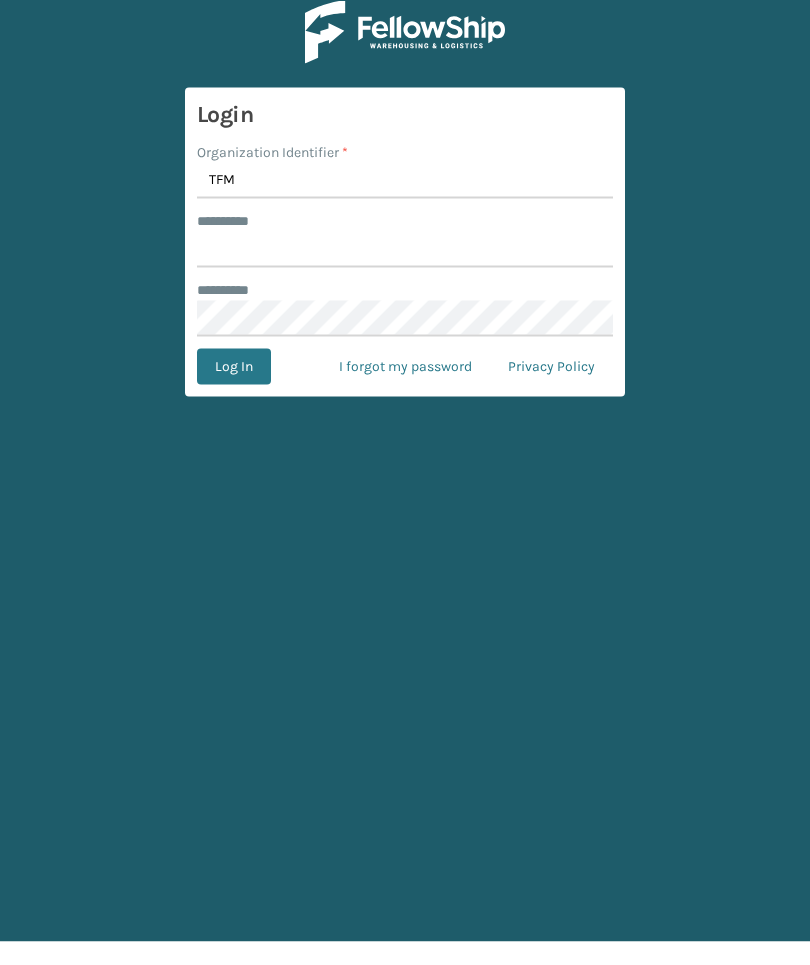 type on "TFM" 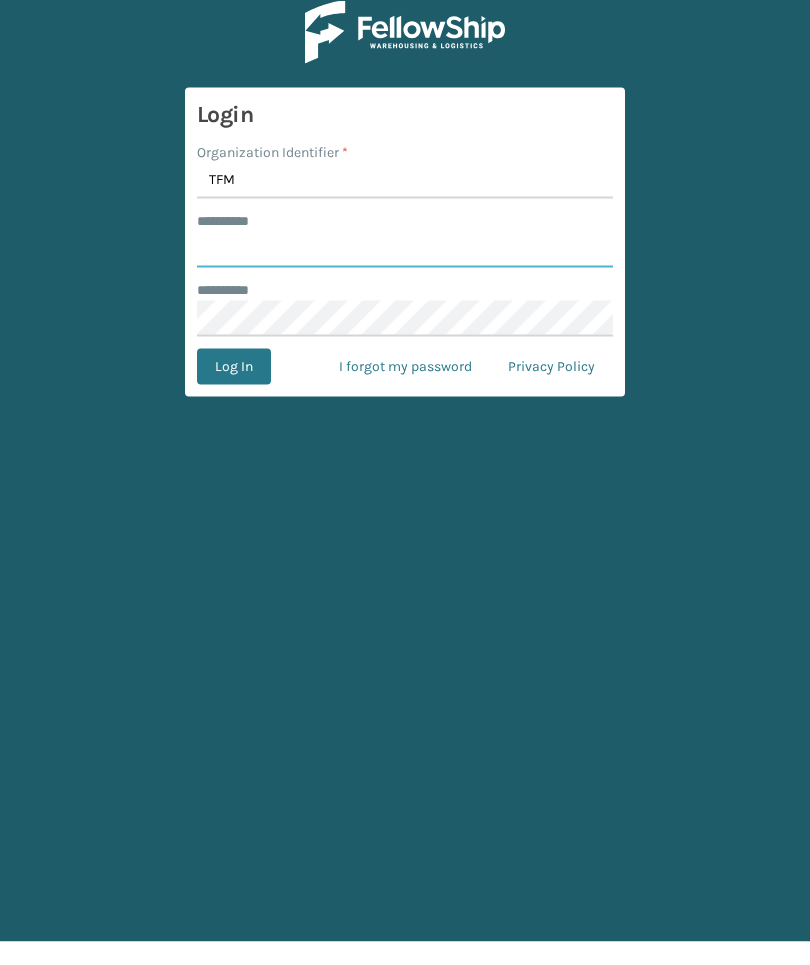click on "********   *" at bounding box center [405, 273] 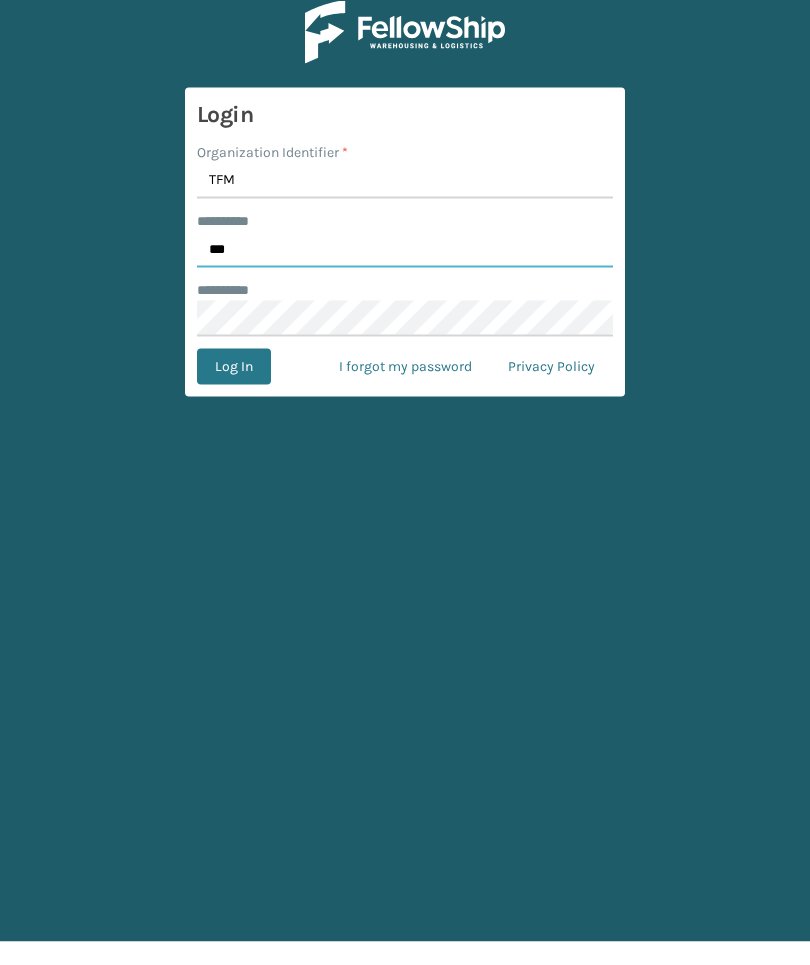 type on "***" 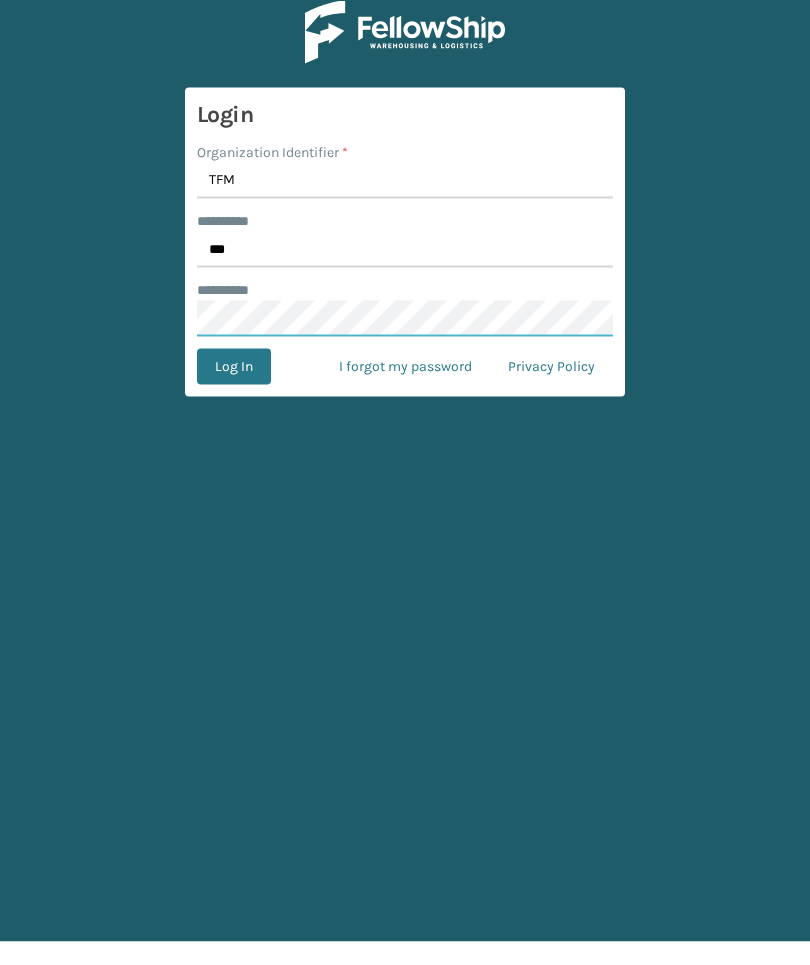 click on "Log In" at bounding box center (234, 390) 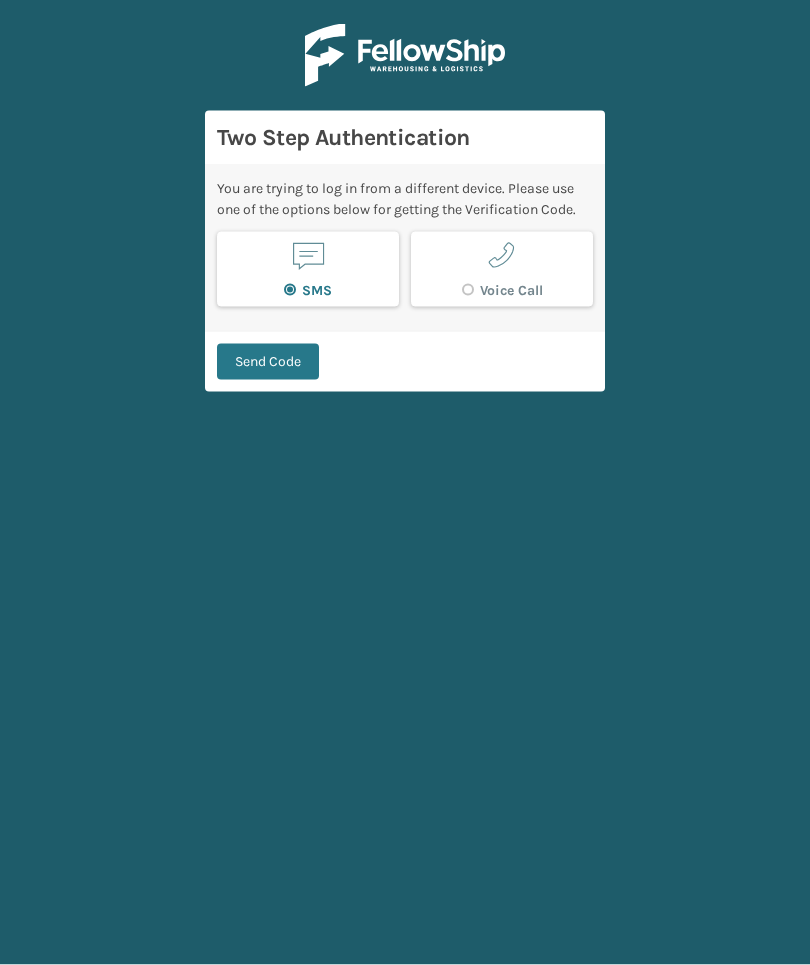 scroll, scrollTop: 0, scrollLeft: 0, axis: both 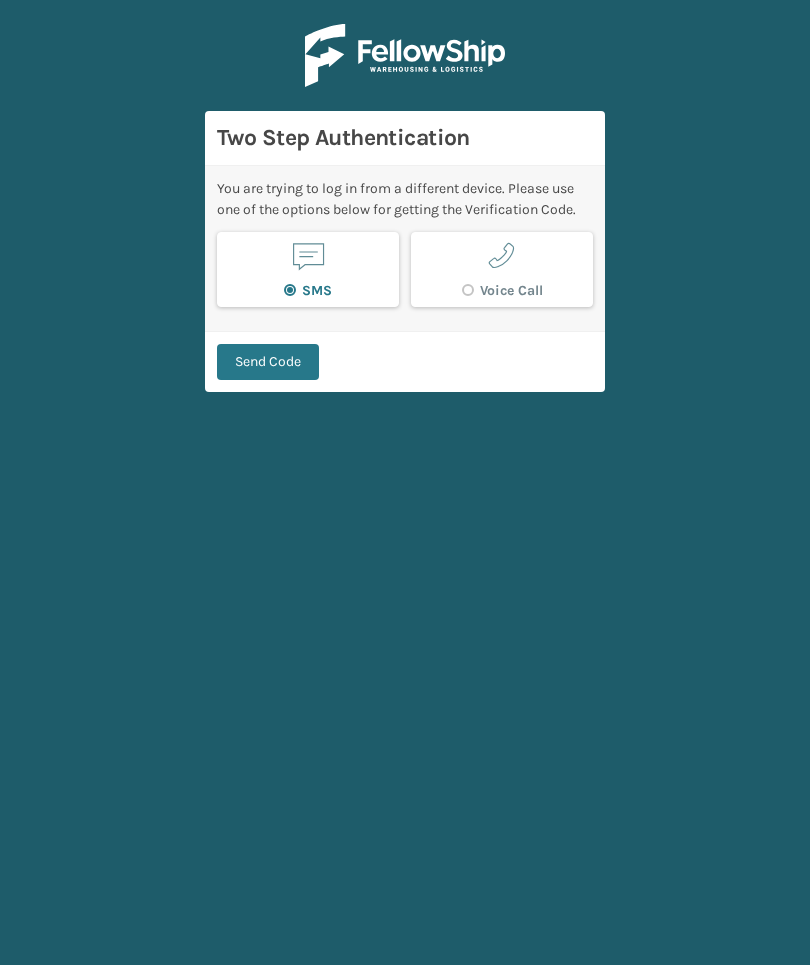 click on "Send Code" at bounding box center (268, 362) 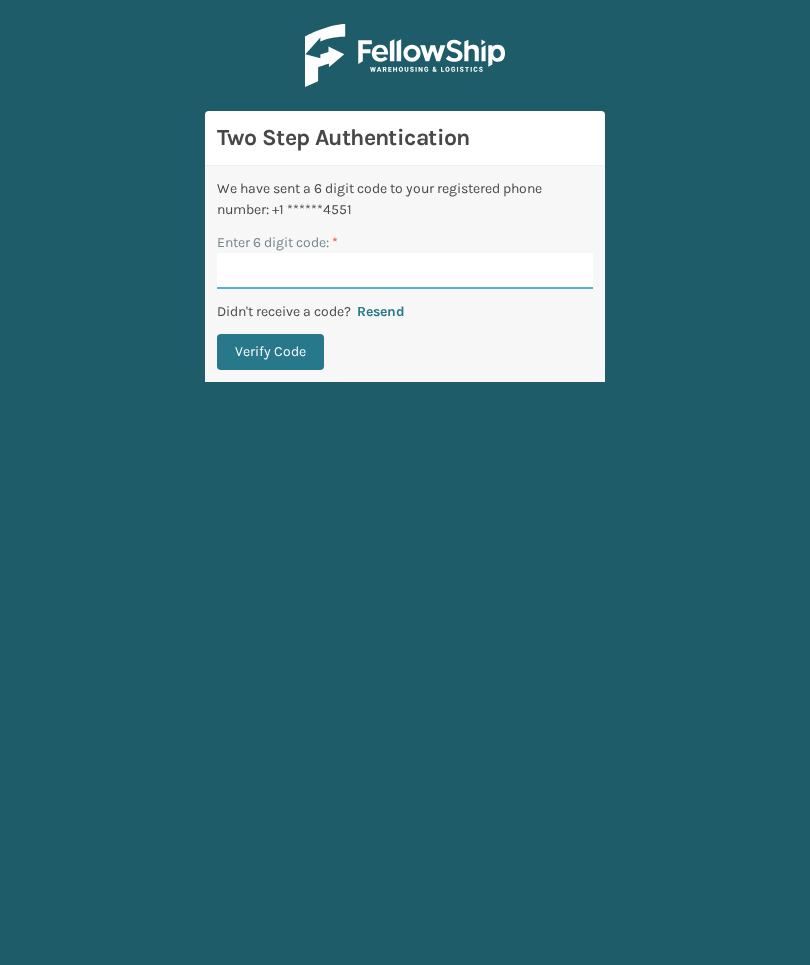 click on "Enter 6 digit code:    *" at bounding box center [405, 271] 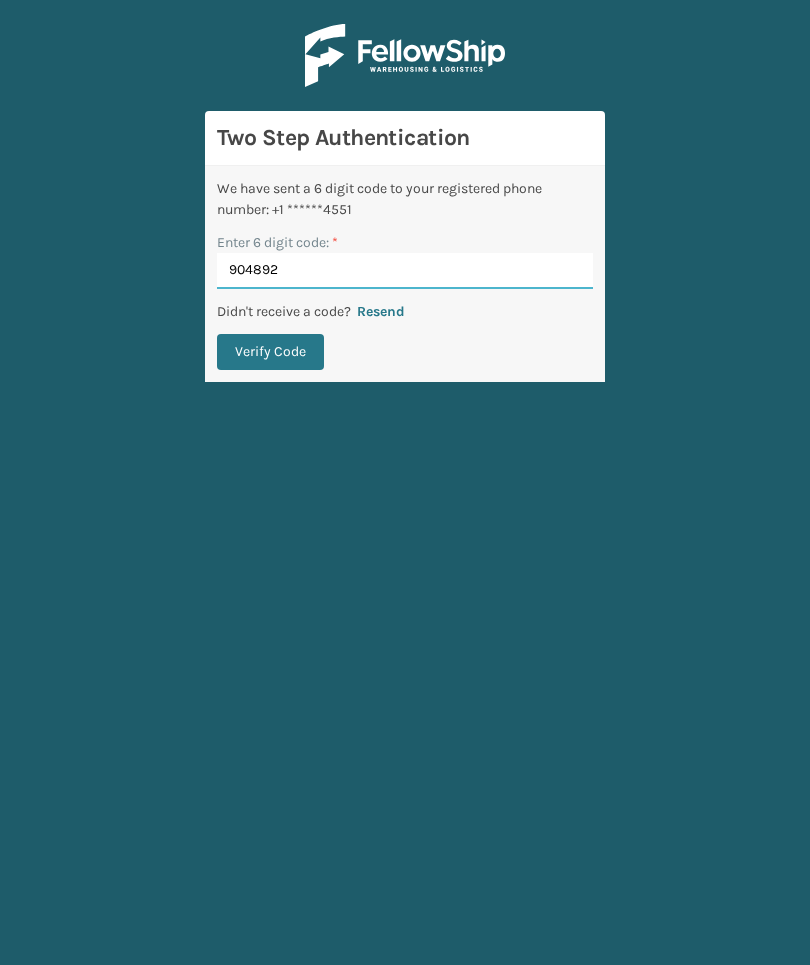 type on "904892" 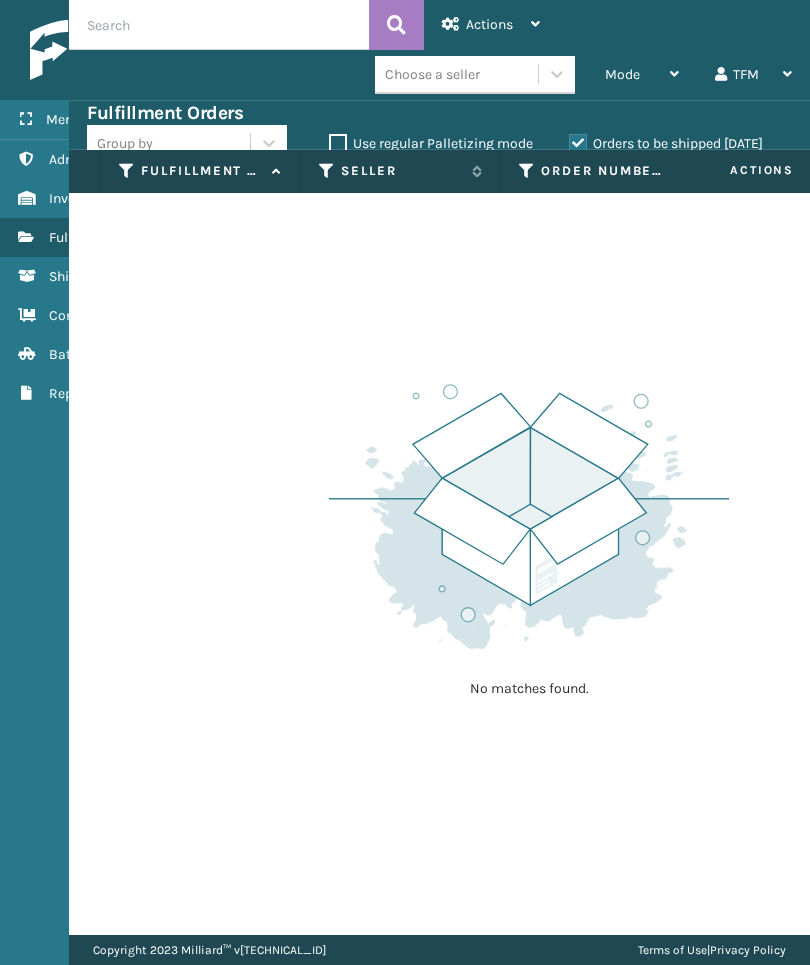 scroll, scrollTop: 0, scrollLeft: 211, axis: horizontal 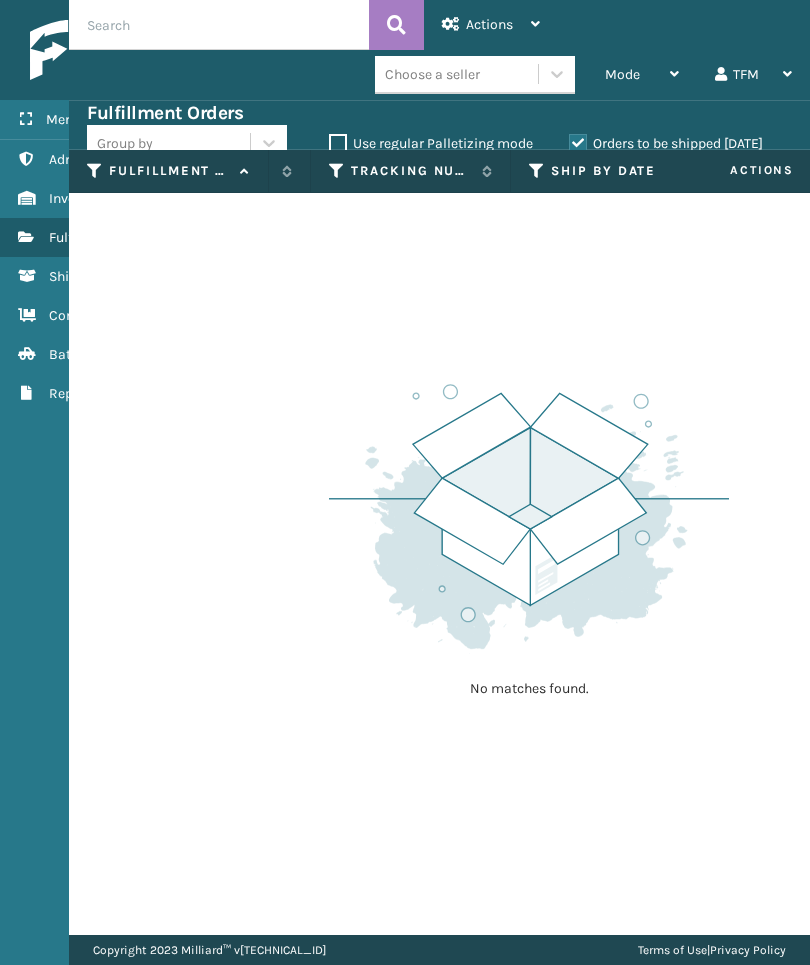 click at bounding box center [537, 171] 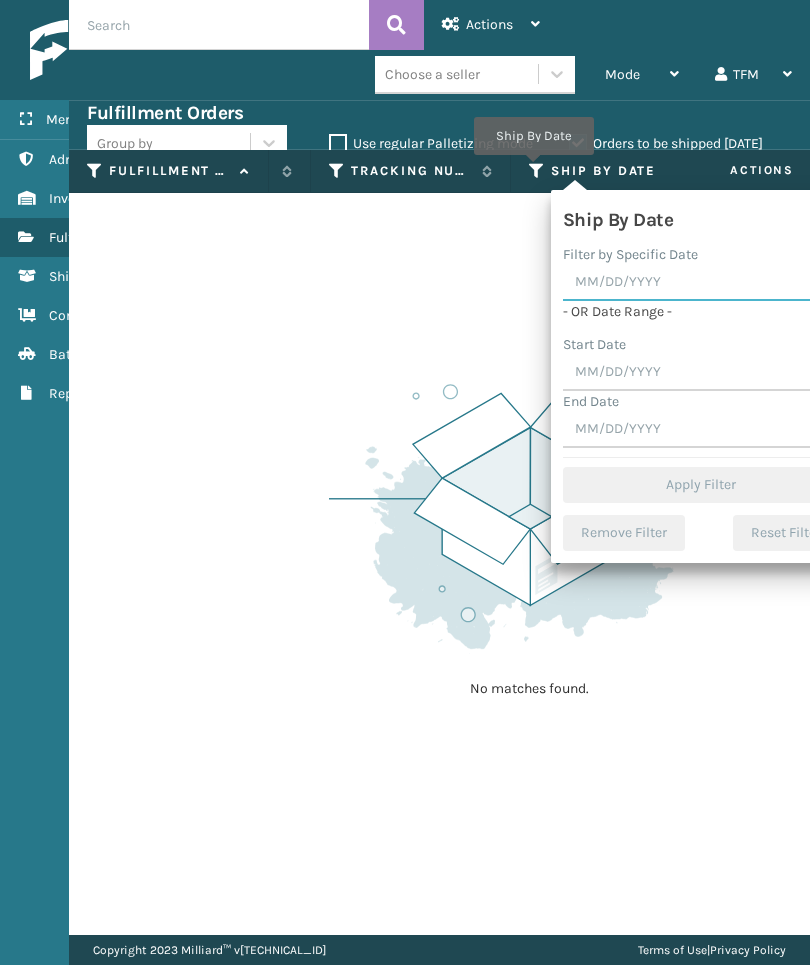 click at bounding box center (701, 283) 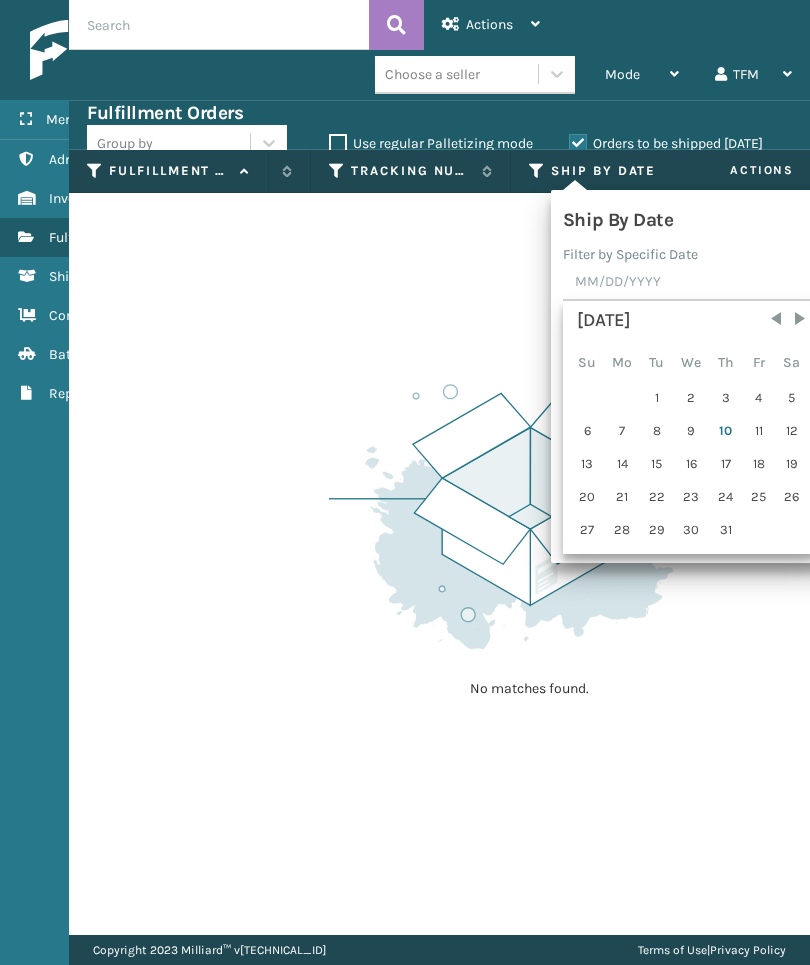 click on "10" at bounding box center [726, 431] 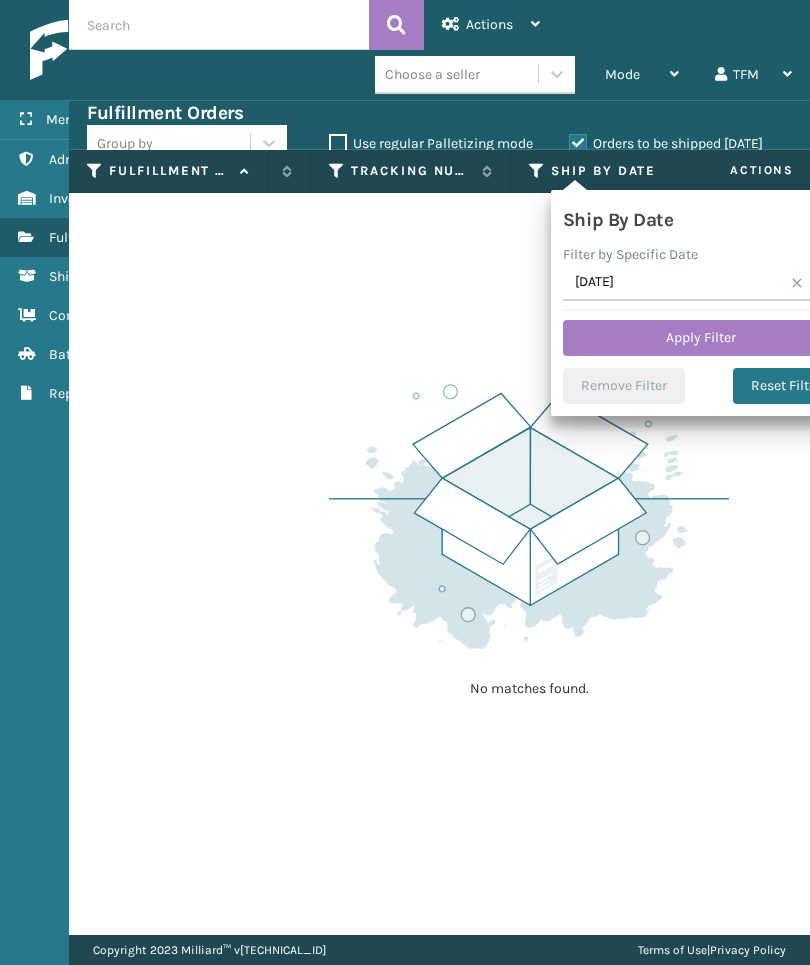 click on "Apply Filter" at bounding box center [701, 338] 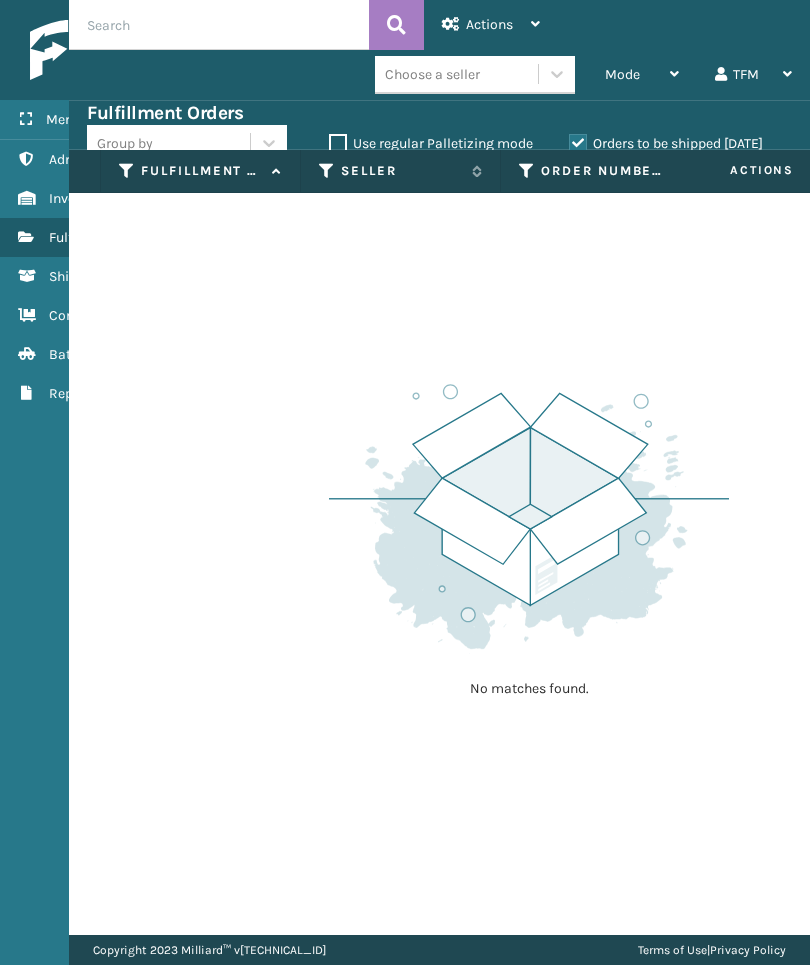click on "Orders to be shipped [DATE]" at bounding box center [666, 143] 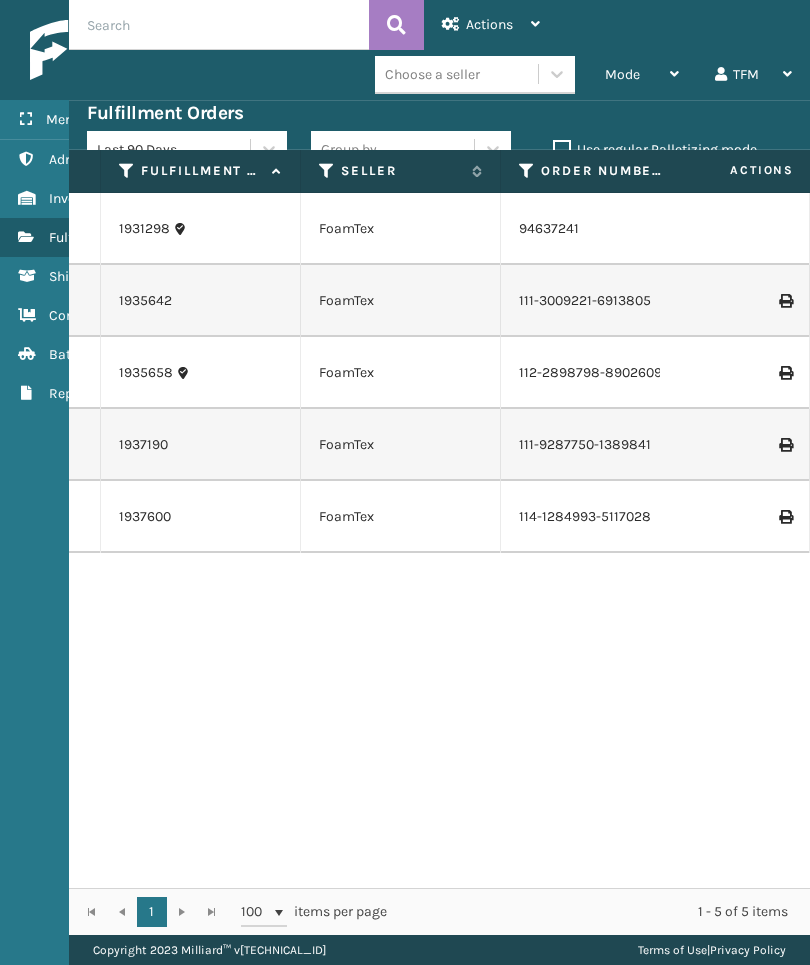 scroll, scrollTop: 0, scrollLeft: 146, axis: horizontal 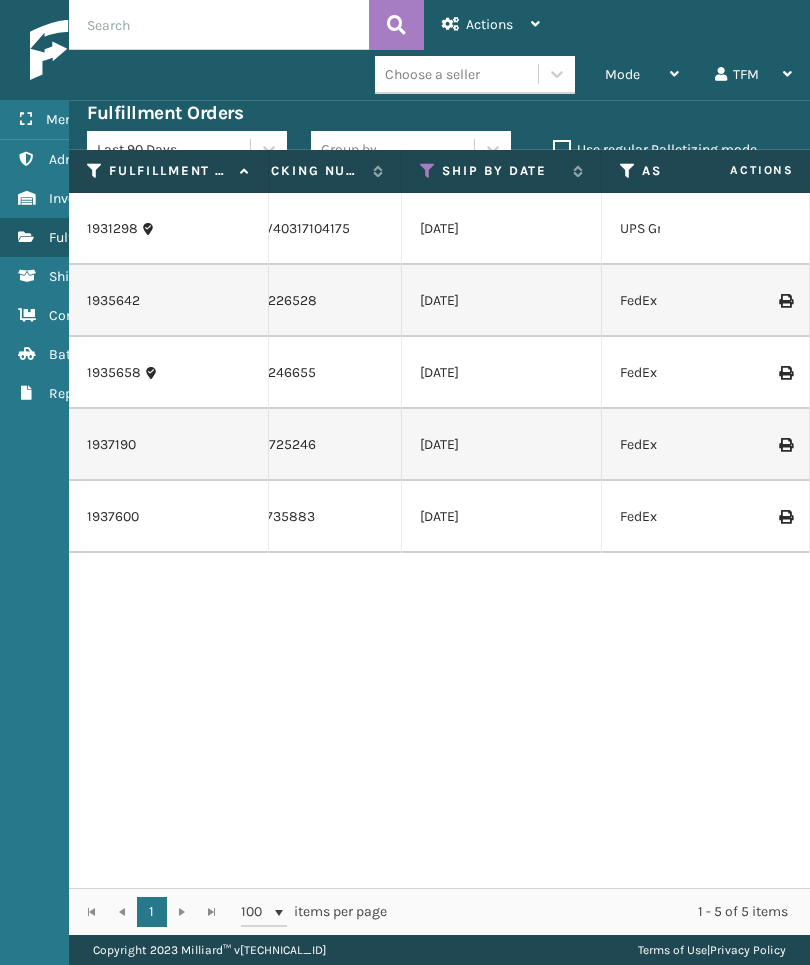 click at bounding box center (428, 171) 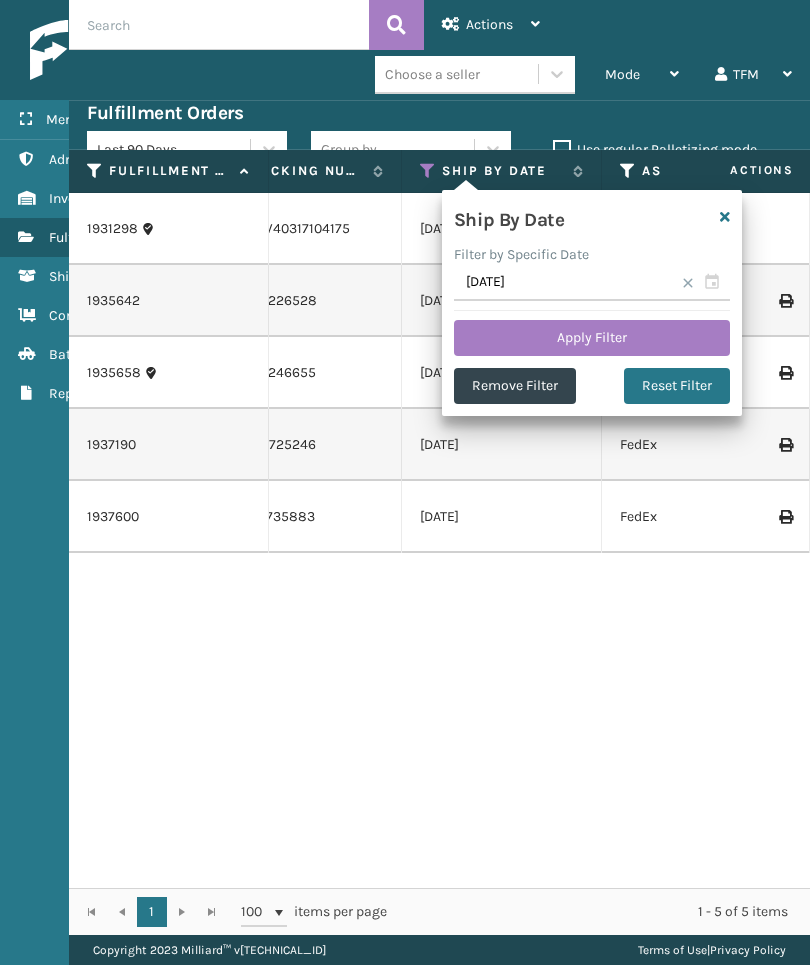 click on "390847226528" at bounding box center [302, 301] 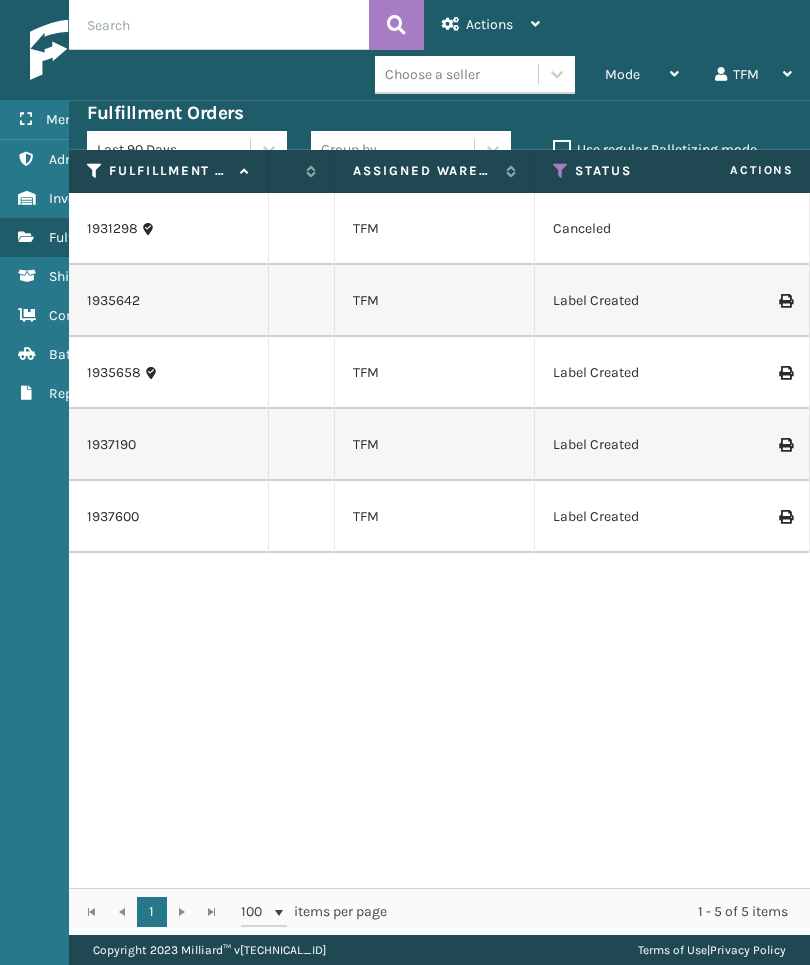 click on "Status" at bounding box center [635, 171] 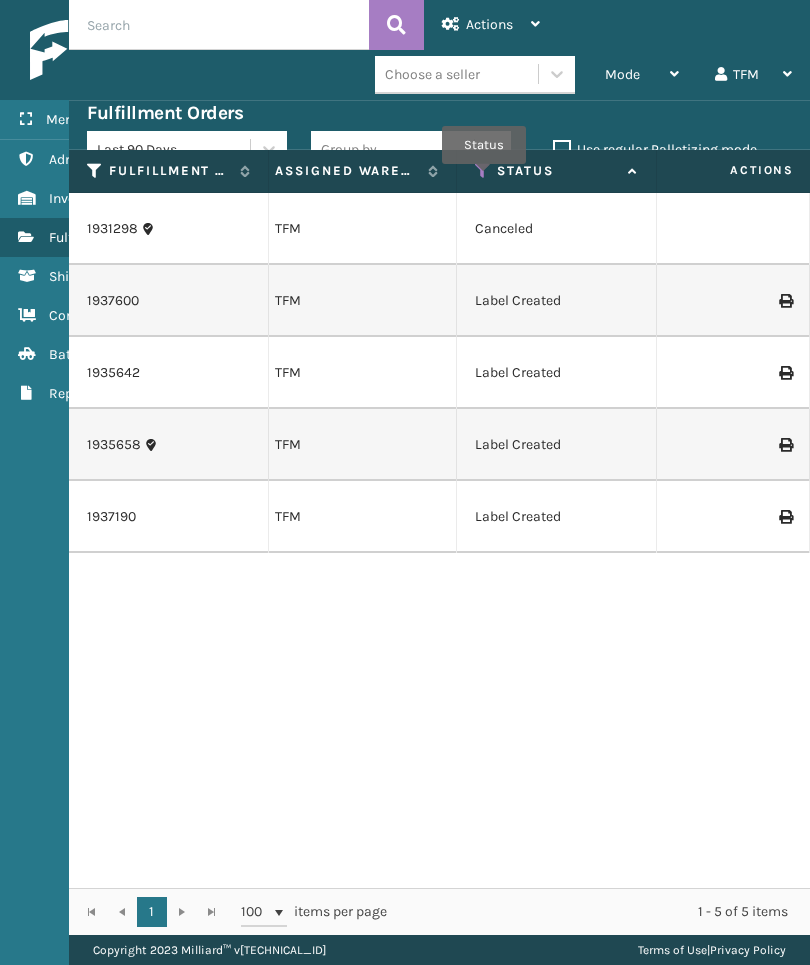 click at bounding box center [483, 171] 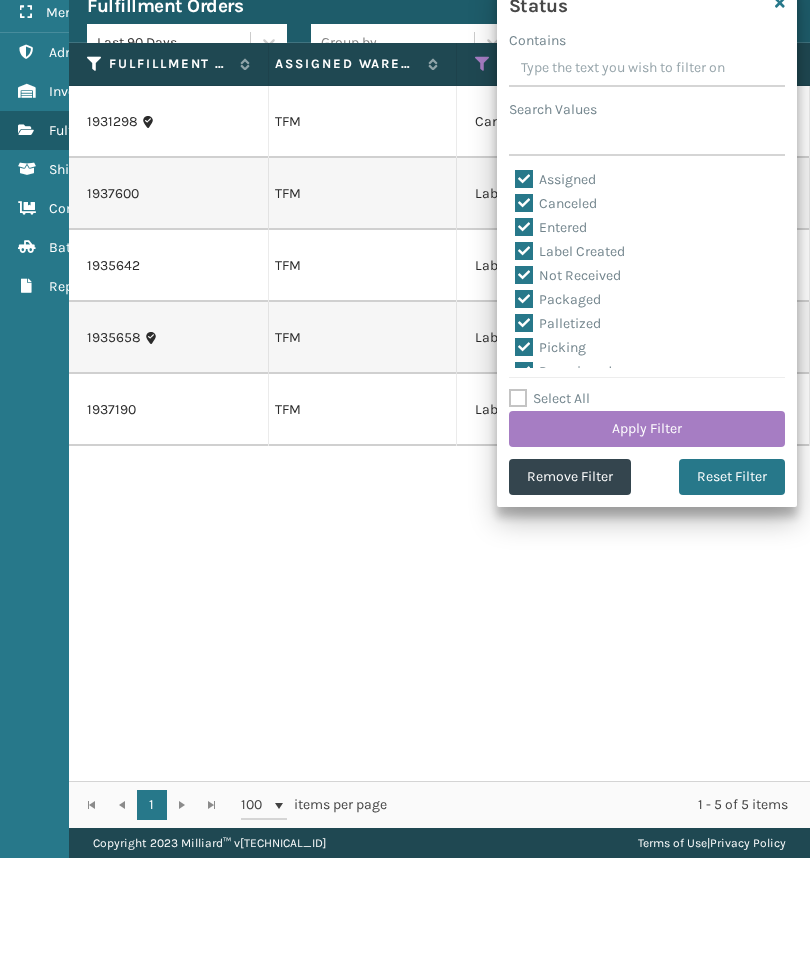 click on "Select All" at bounding box center [549, 505] 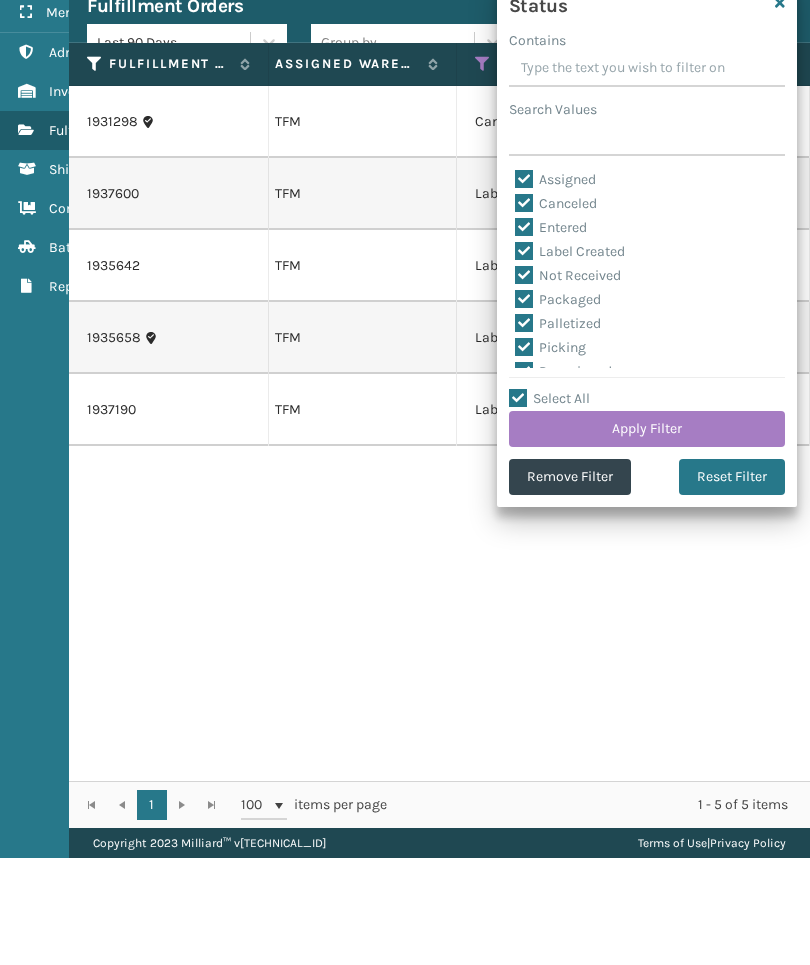 checkbox on "true" 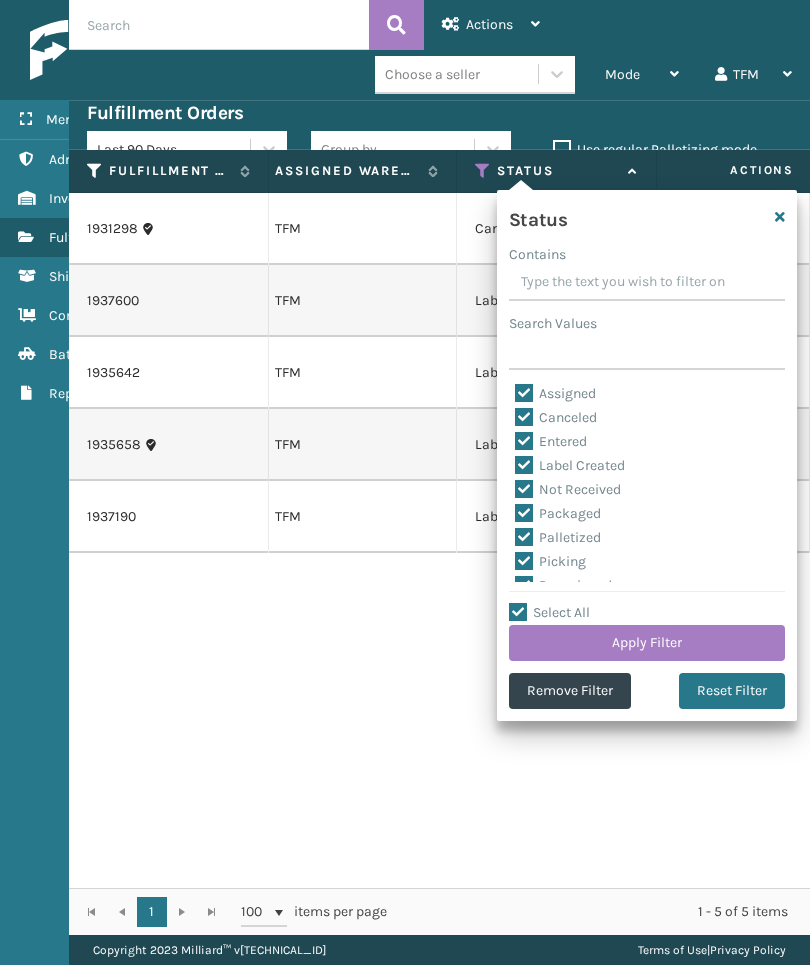 click on "Select All" at bounding box center [549, 612] 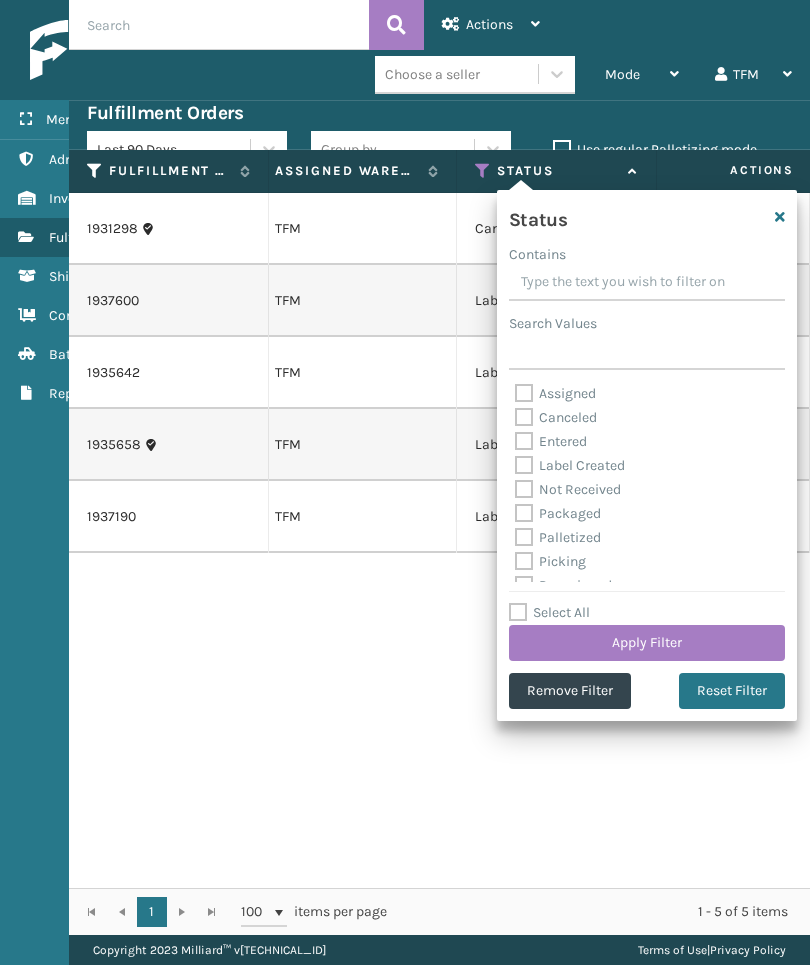 checkbox on "false" 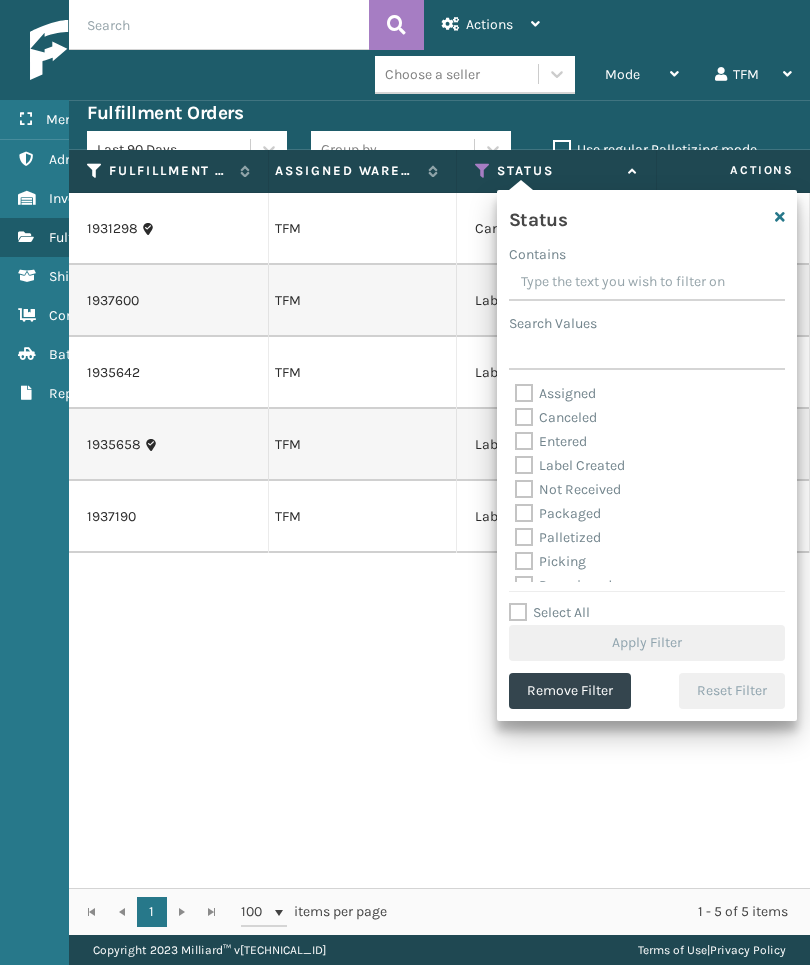 click on "Assigned" at bounding box center (555, 393) 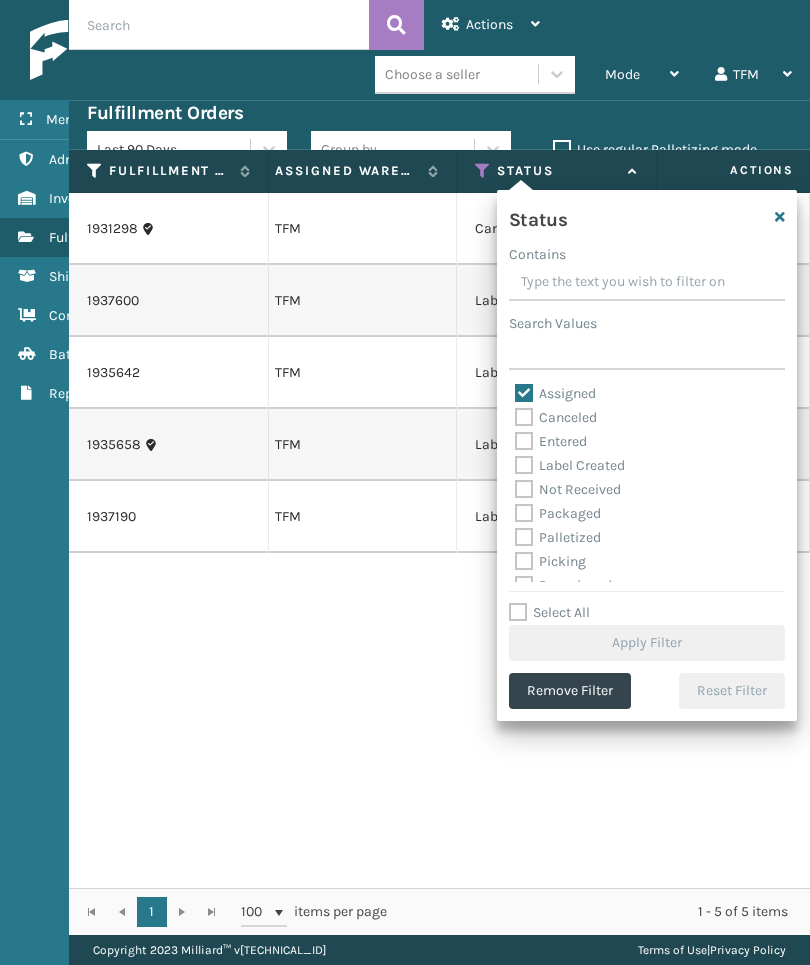 checkbox on "true" 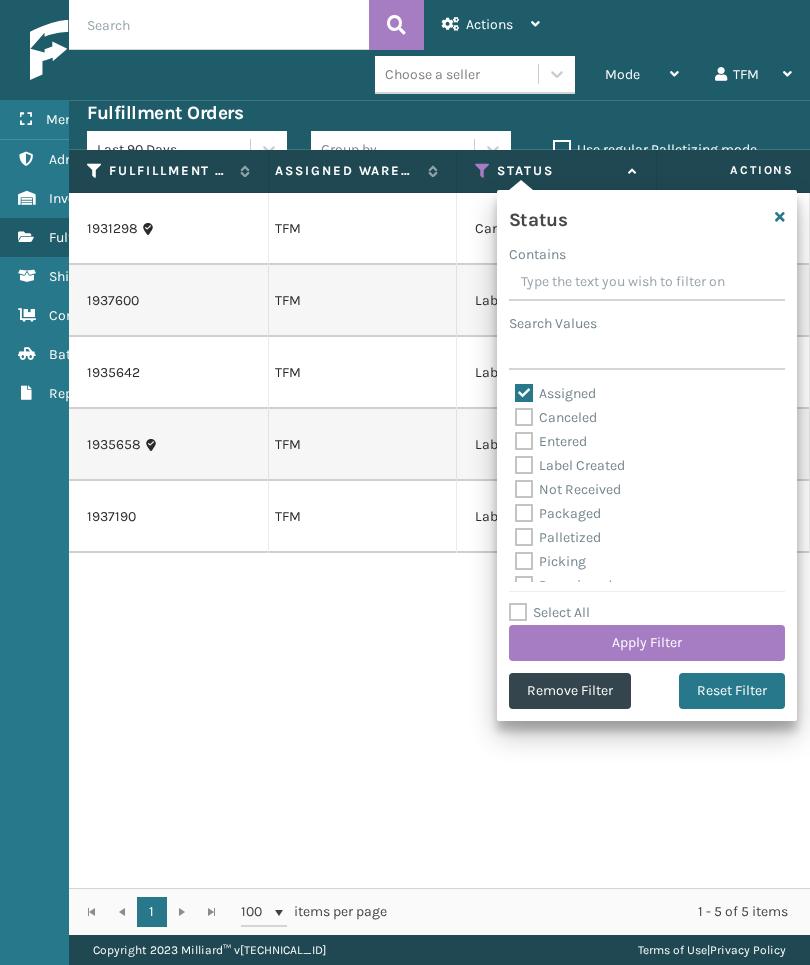 click on "Apply Filter" at bounding box center (647, 643) 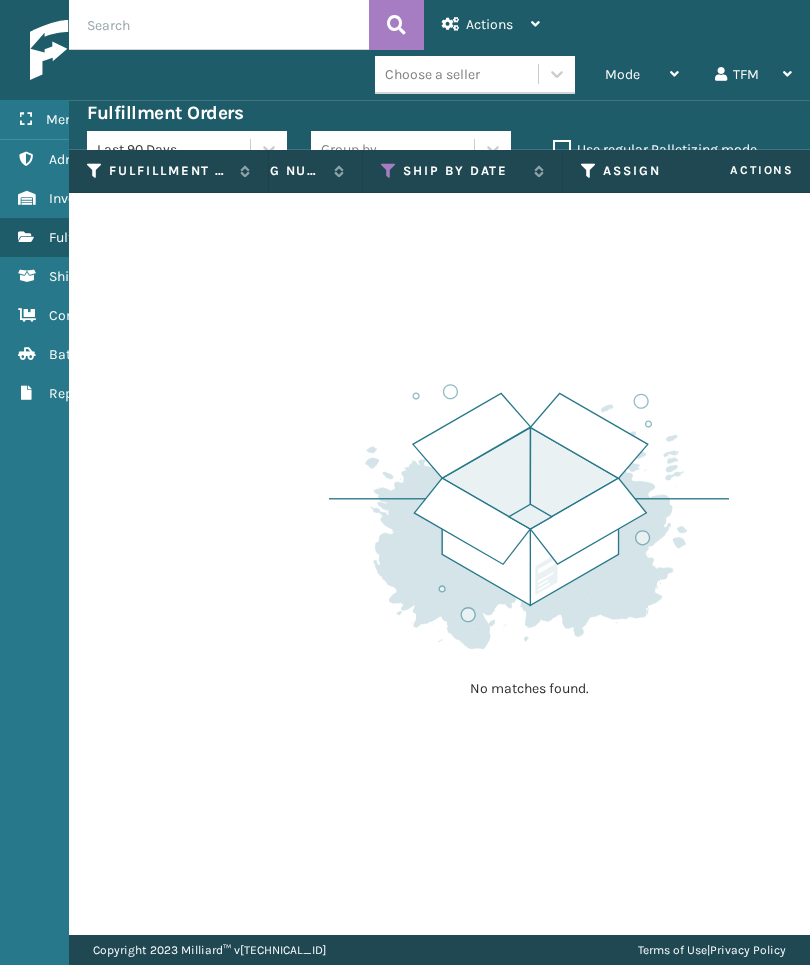 click at bounding box center [389, 171] 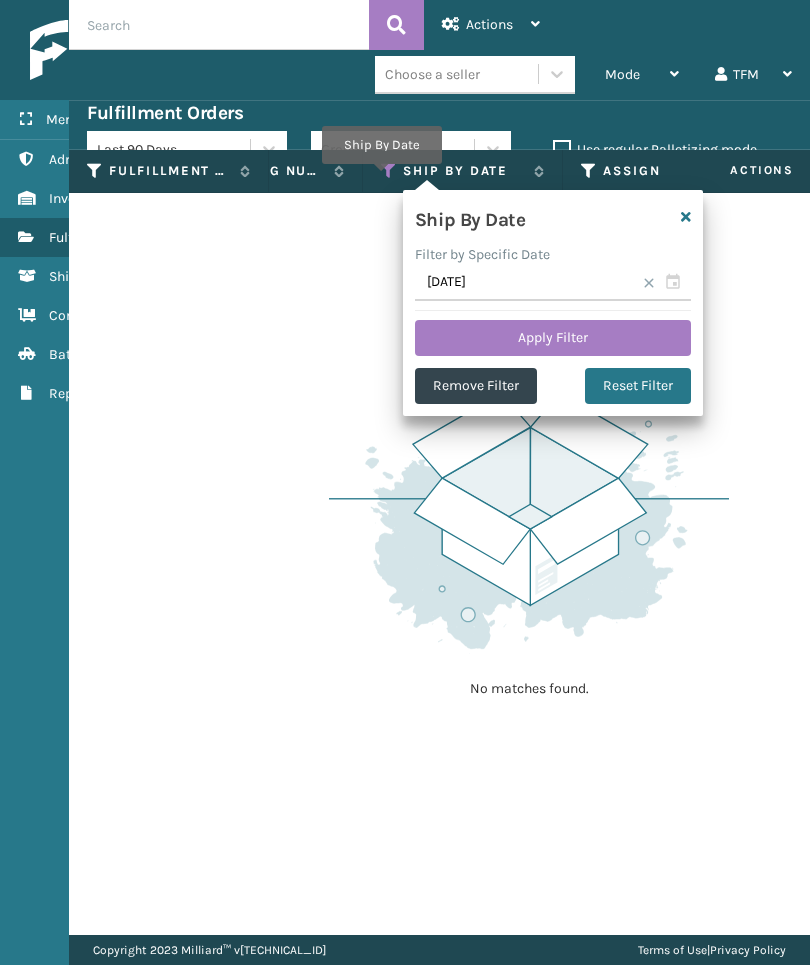 click on "Remove Filter" at bounding box center [476, 386] 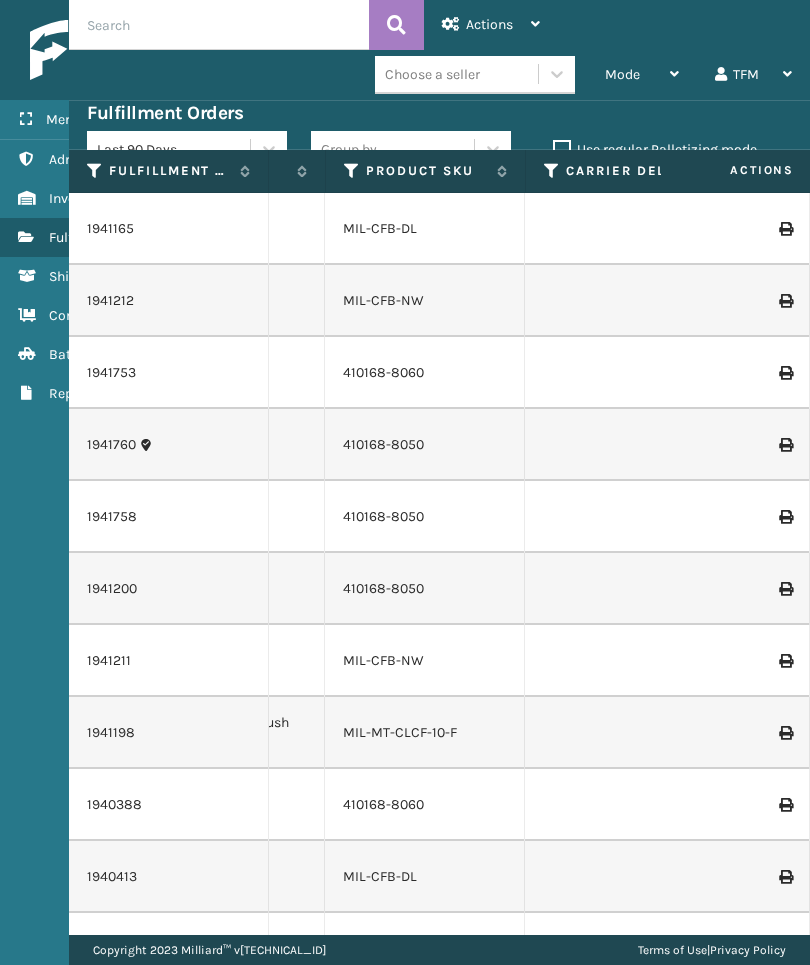 click on "Product SKU" at bounding box center (436, 171) 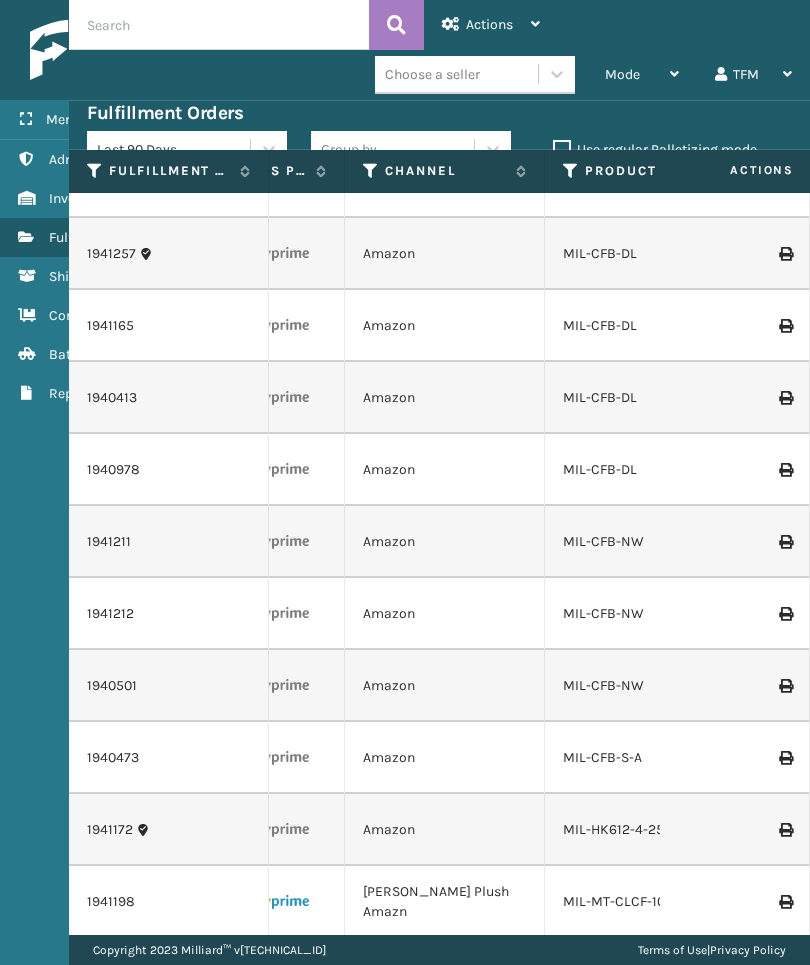 click at bounding box center [285, 398] 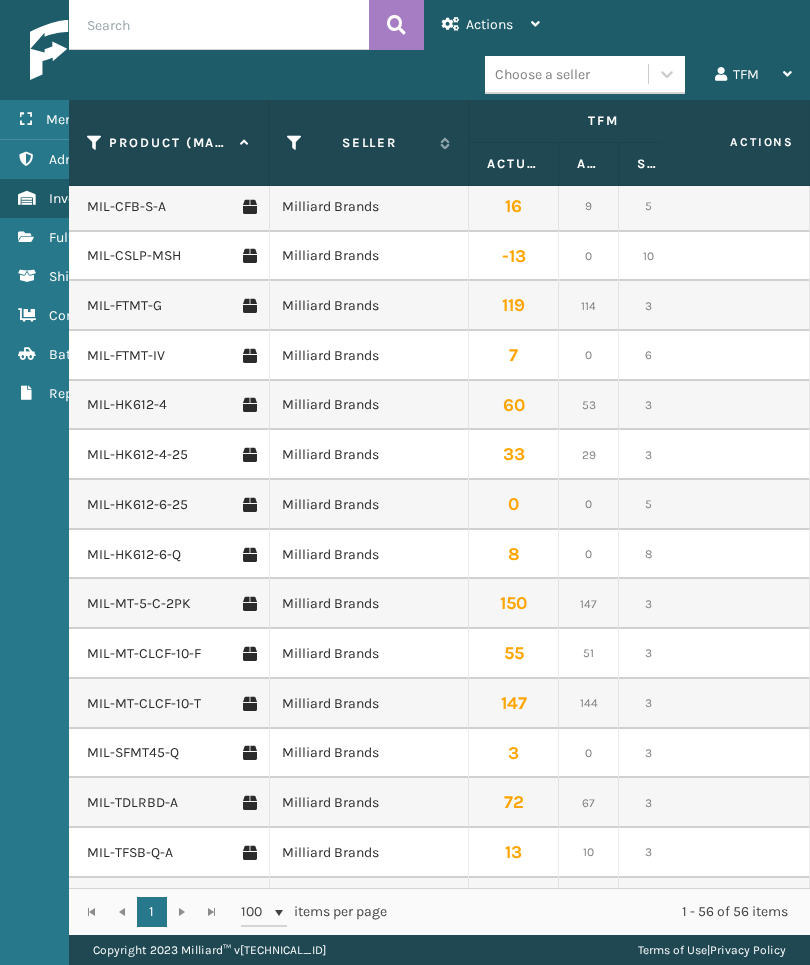 click at bounding box center [735, 803] 